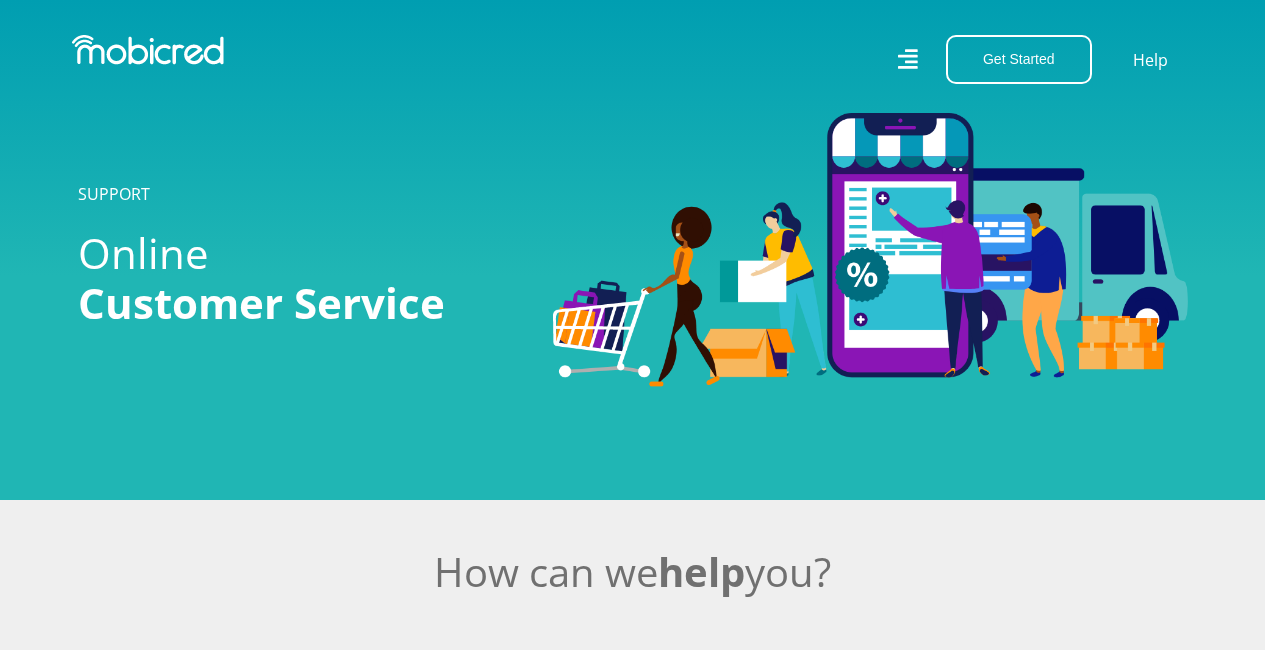 scroll, scrollTop: 0, scrollLeft: 0, axis: both 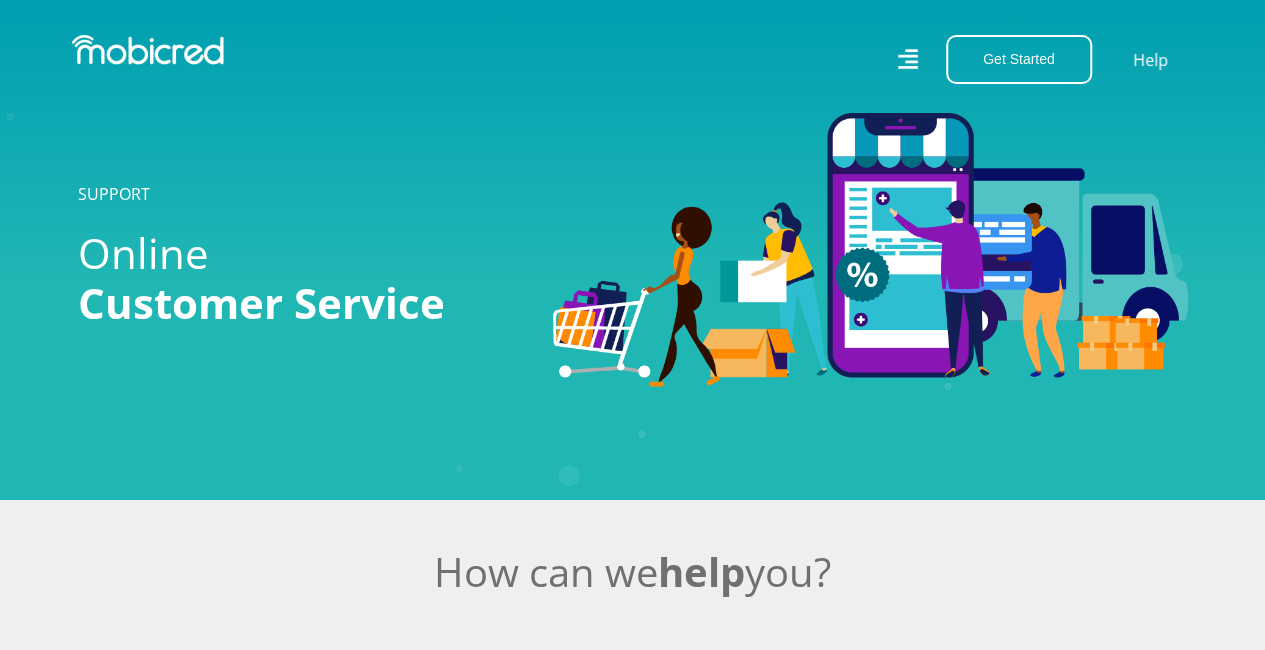 click 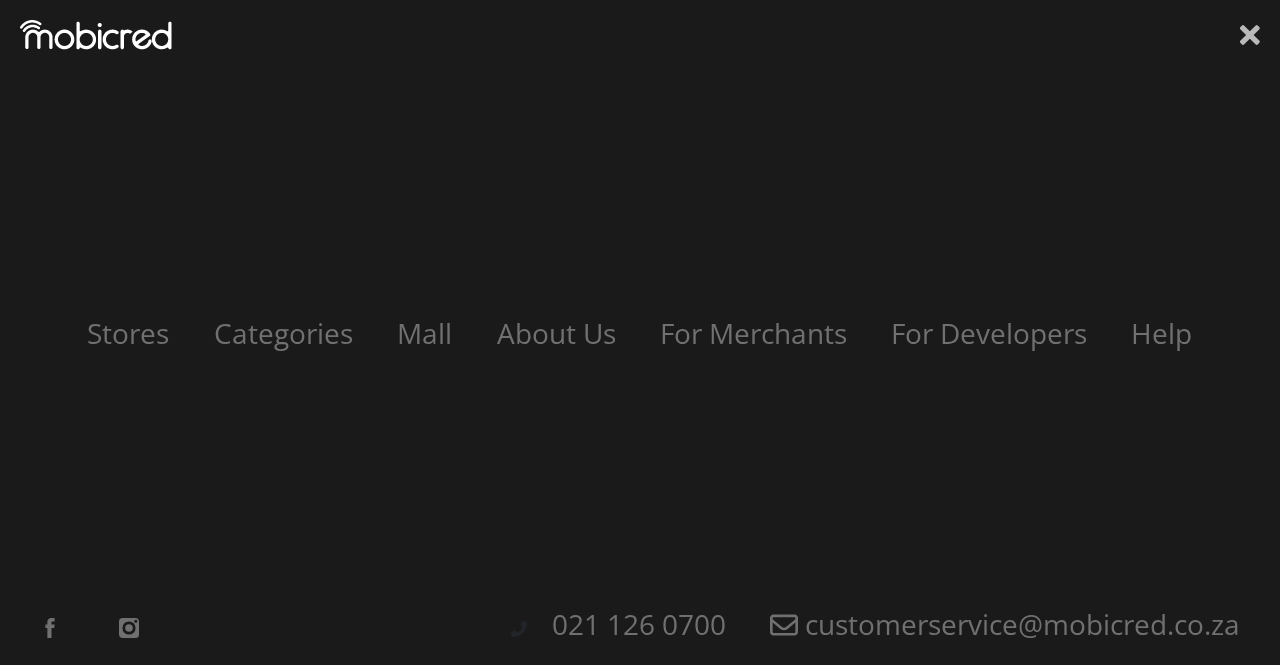 click 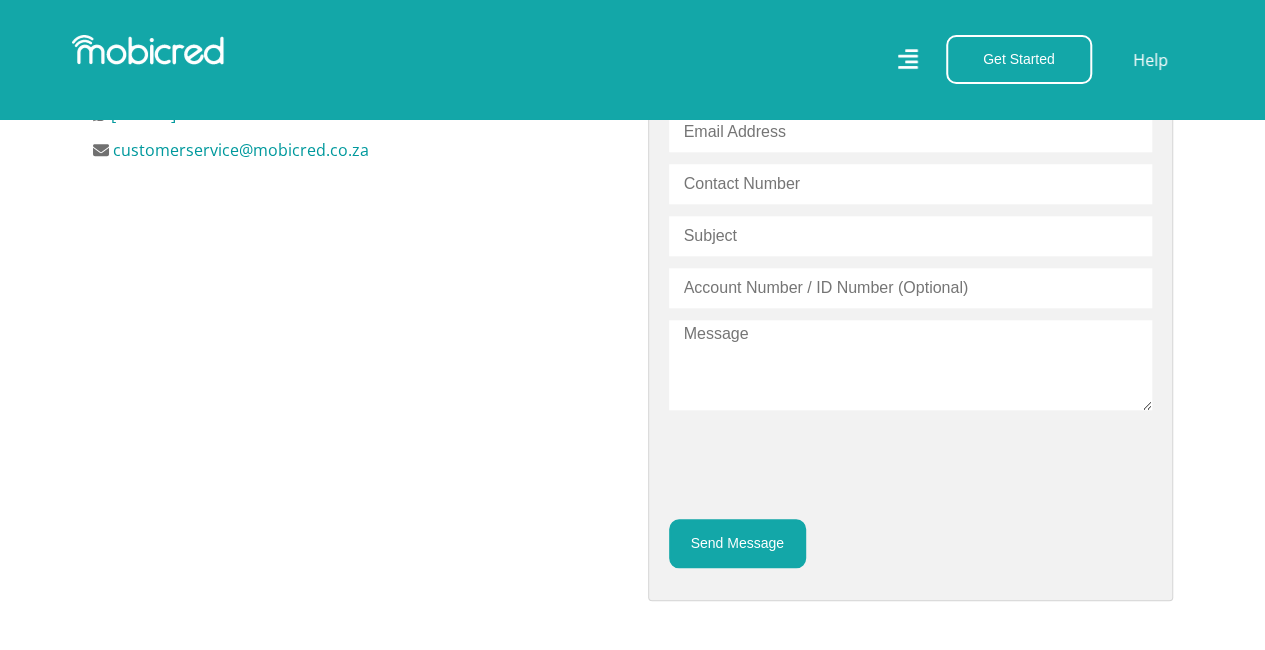 scroll, scrollTop: 818, scrollLeft: 0, axis: vertical 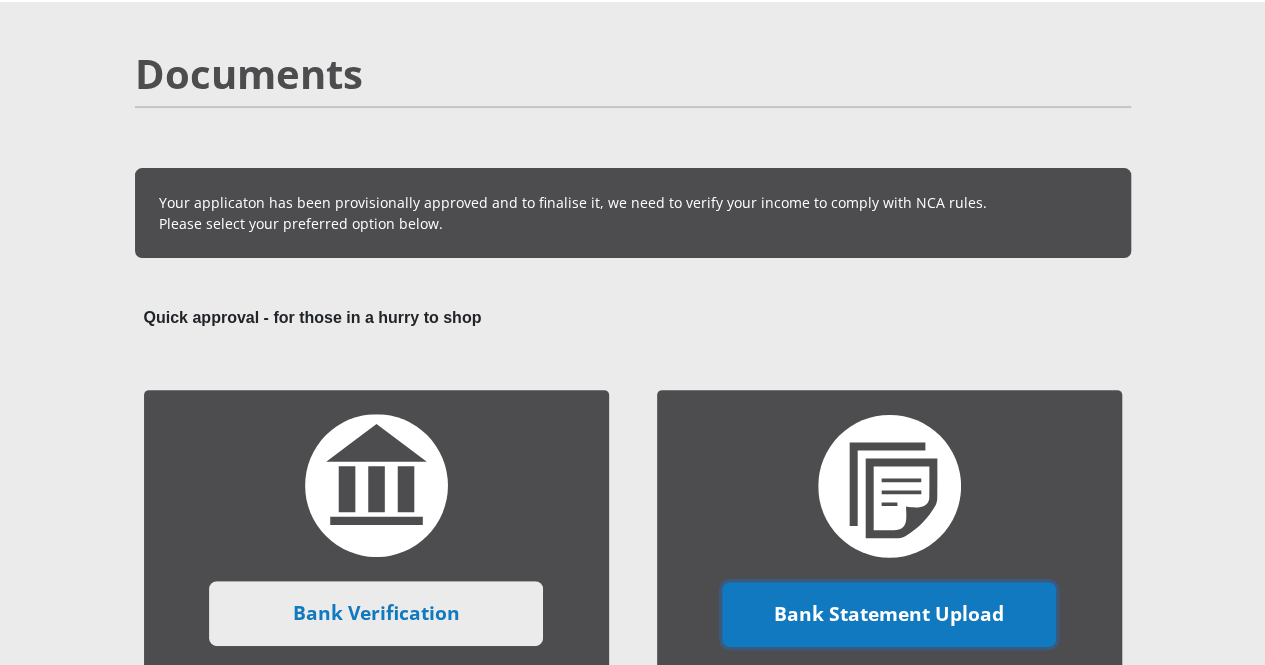 click on "Bank Statement Upload" at bounding box center [889, 614] 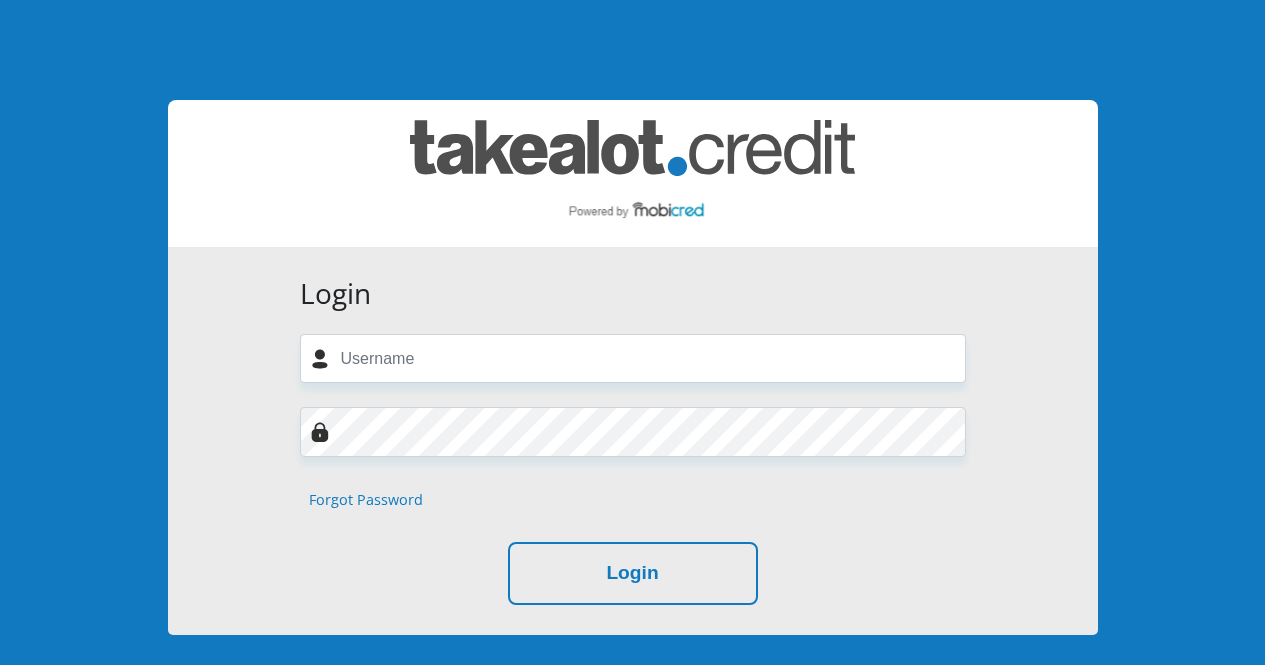 scroll, scrollTop: 0, scrollLeft: 0, axis: both 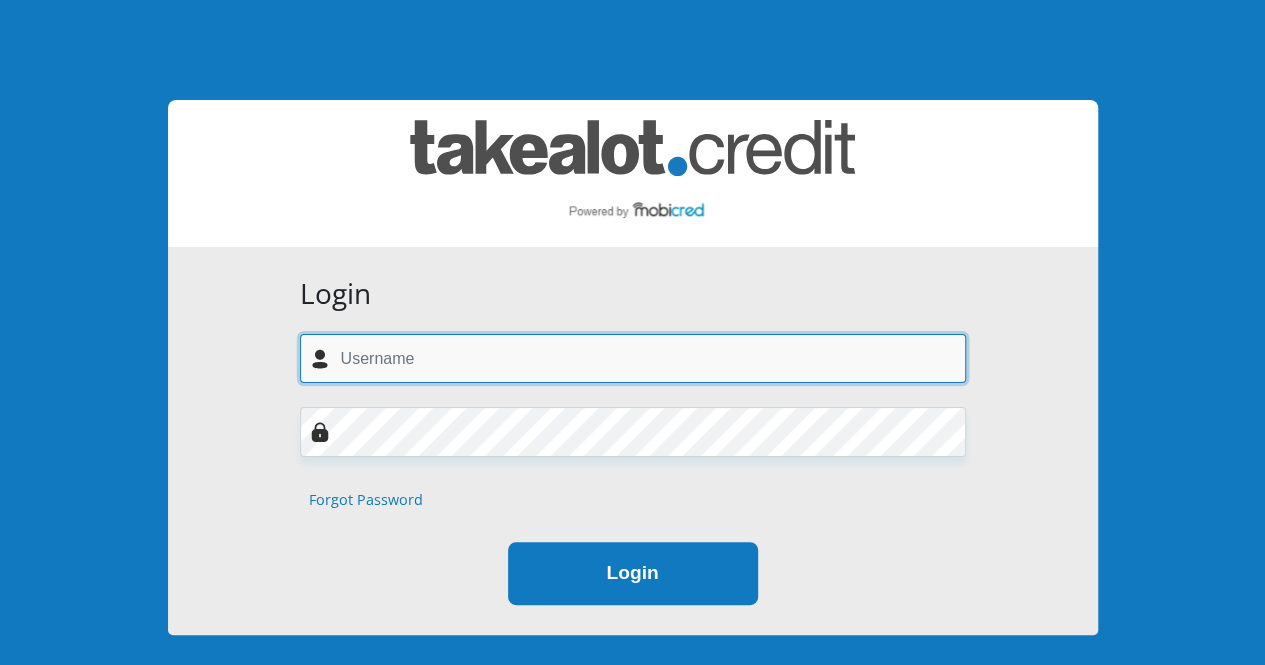 type on "[EMAIL]" 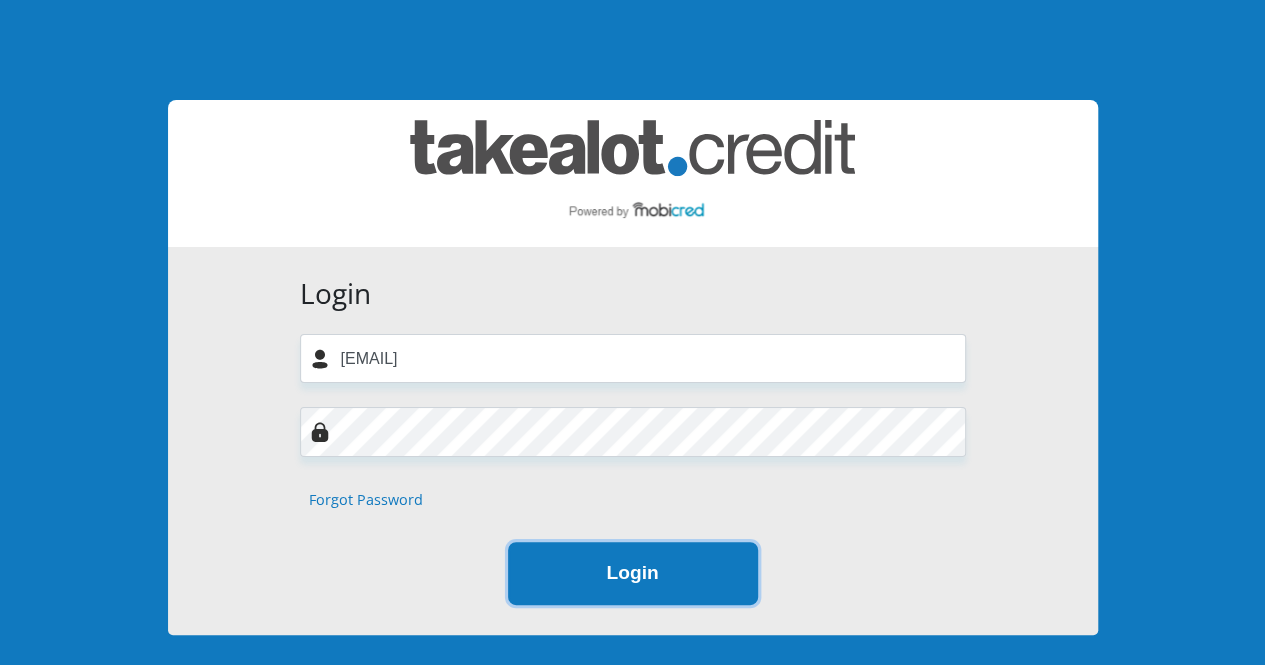 click on "Login" at bounding box center (633, 573) 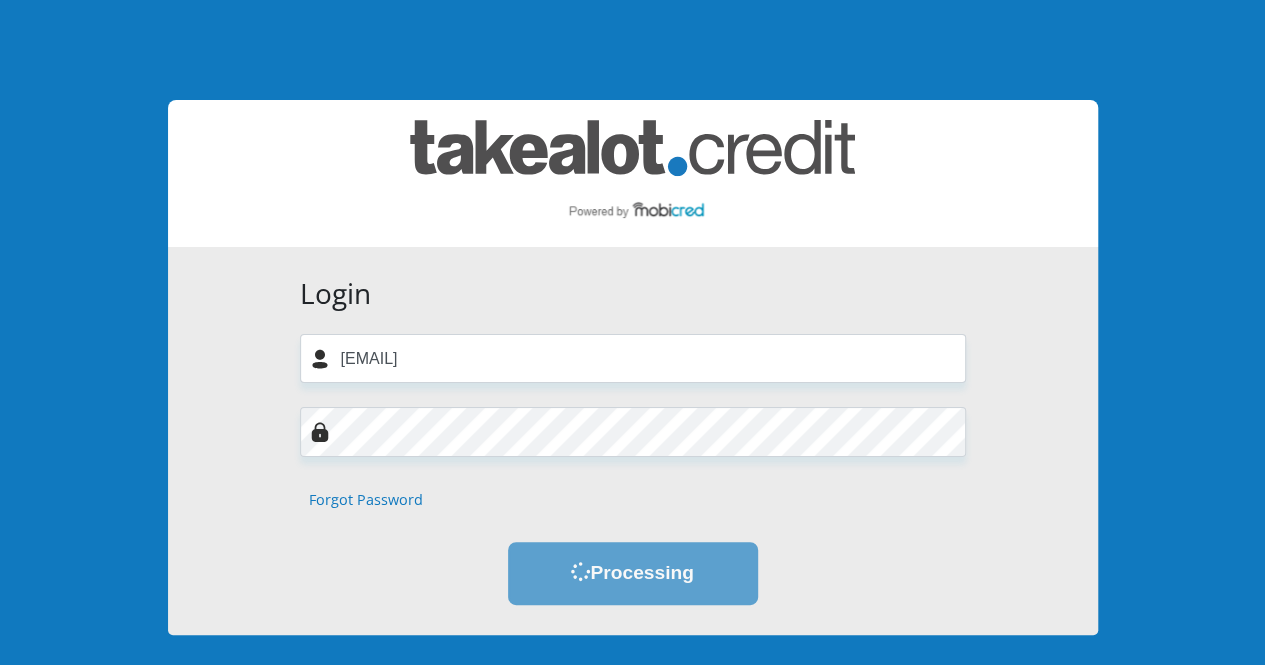 scroll, scrollTop: 0, scrollLeft: 0, axis: both 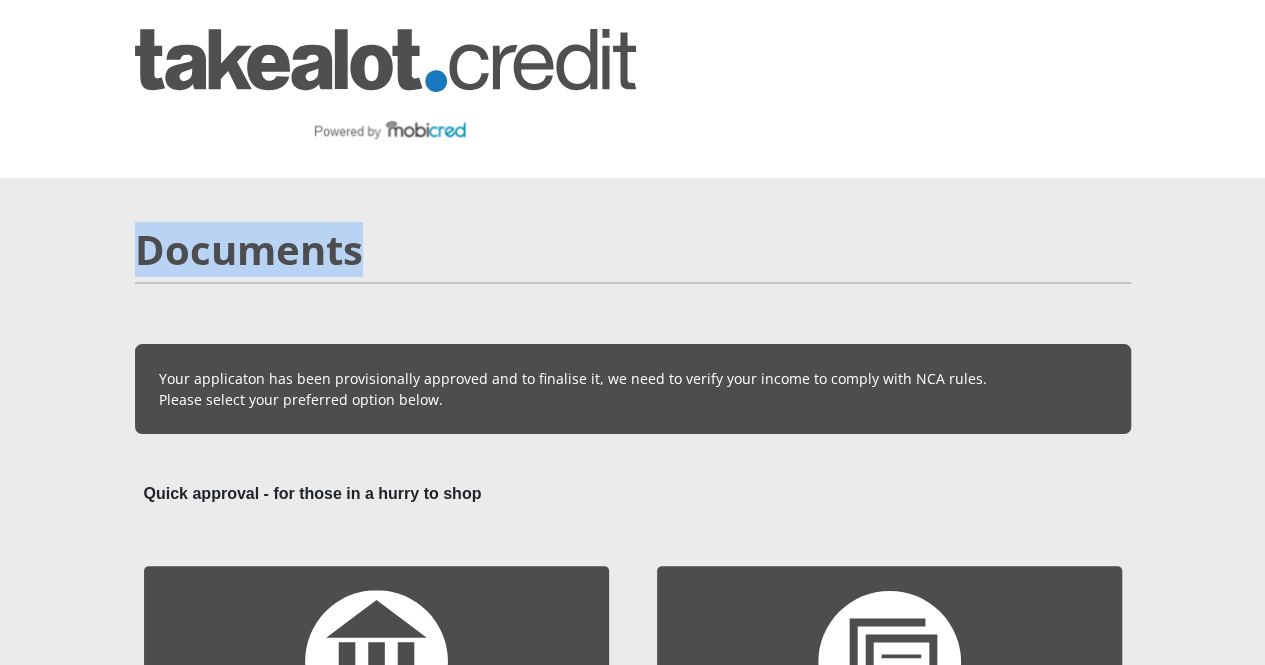drag, startPoint x: 1251, startPoint y: 63, endPoint x: 1279, endPoint y: 179, distance: 119.331474 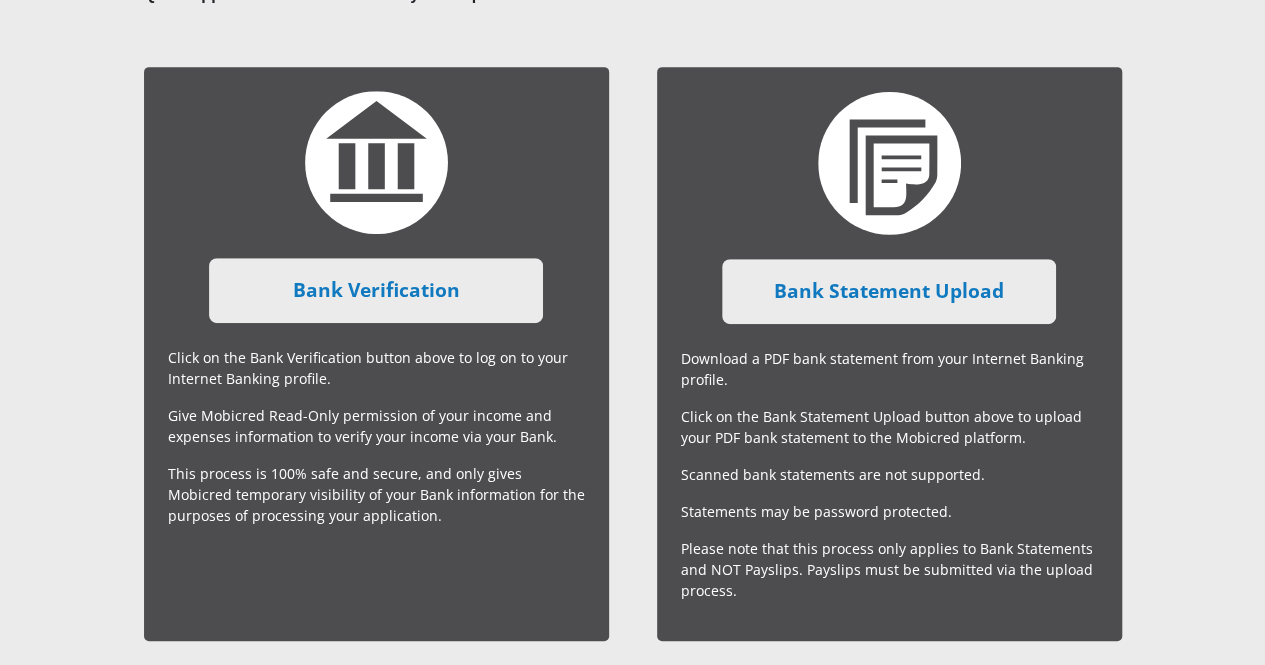 scroll, scrollTop: 556, scrollLeft: 0, axis: vertical 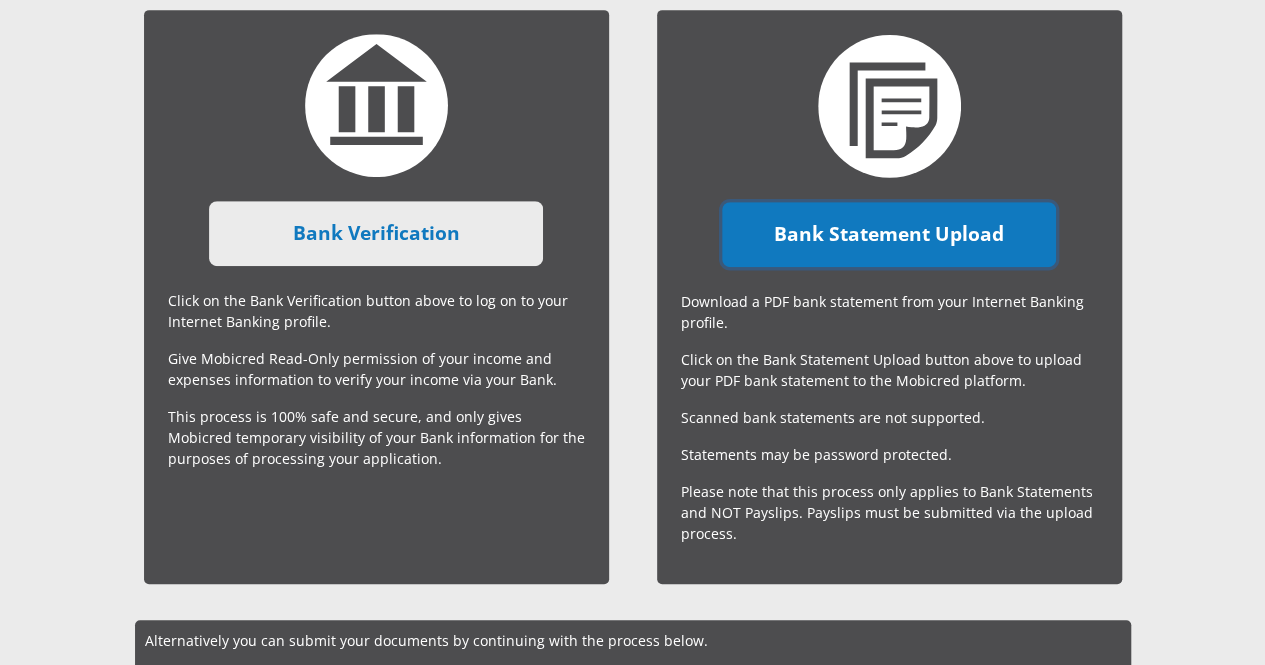 click on "Bank Statement Upload" at bounding box center (889, 234) 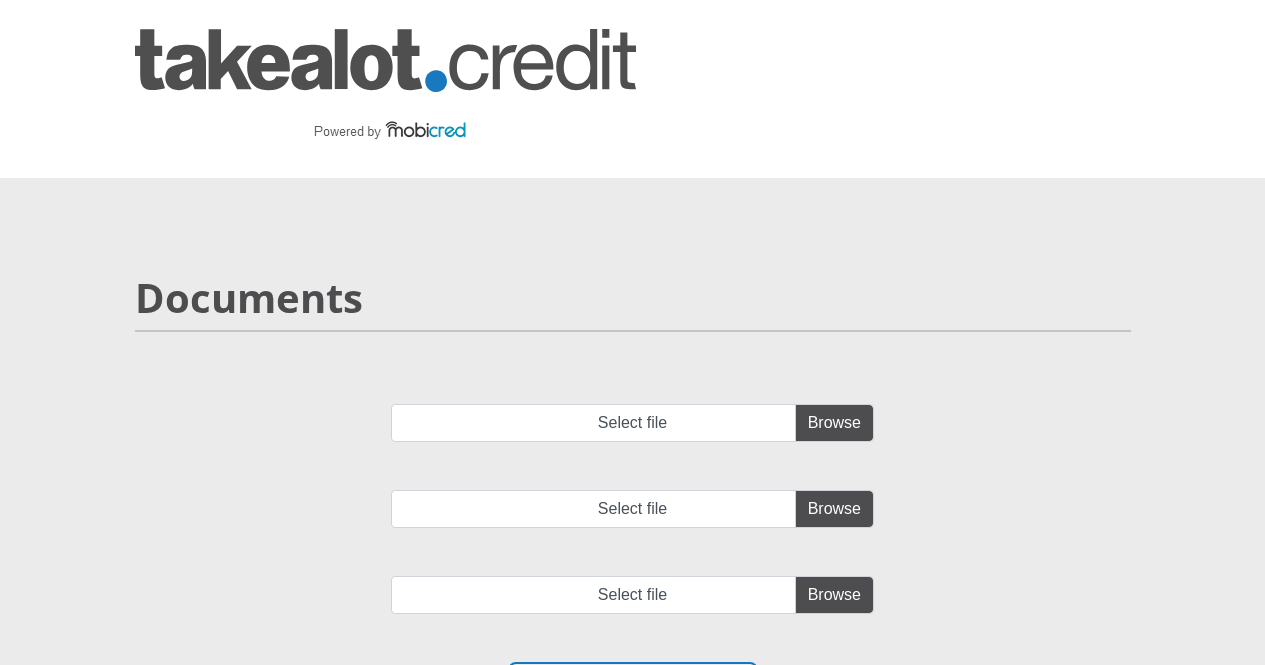 scroll, scrollTop: 0, scrollLeft: 0, axis: both 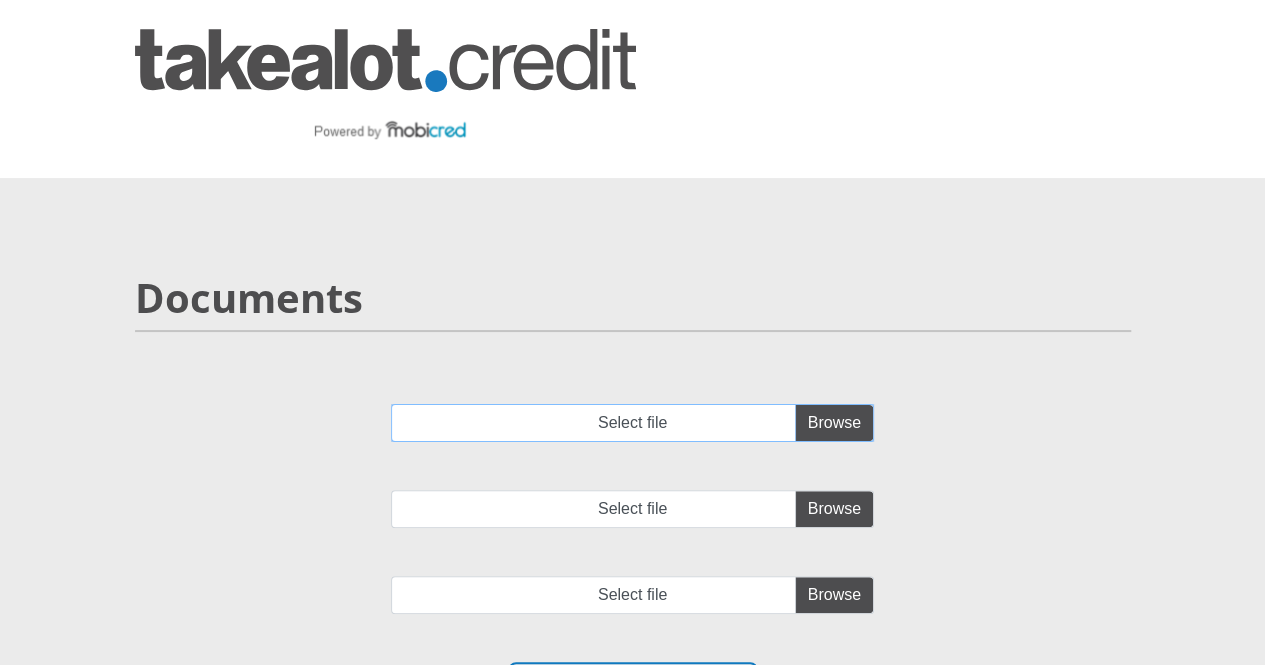 click on "Select file" at bounding box center (632, 423) 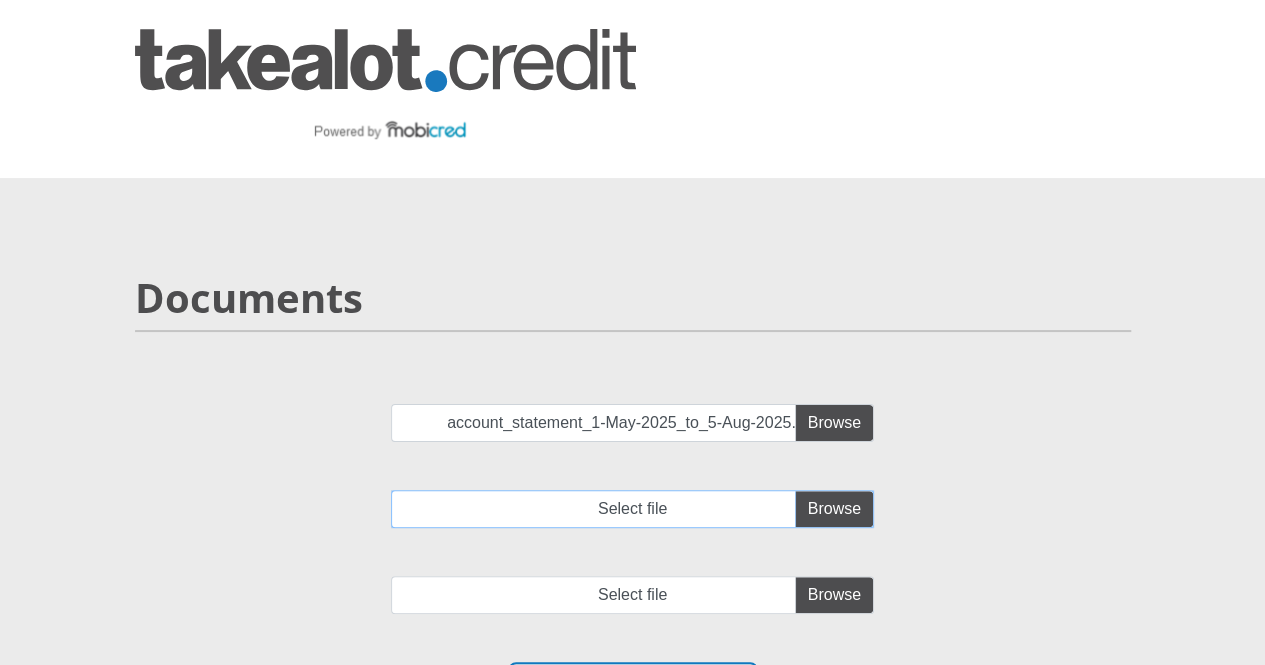 click on "Select file" at bounding box center [632, 509] 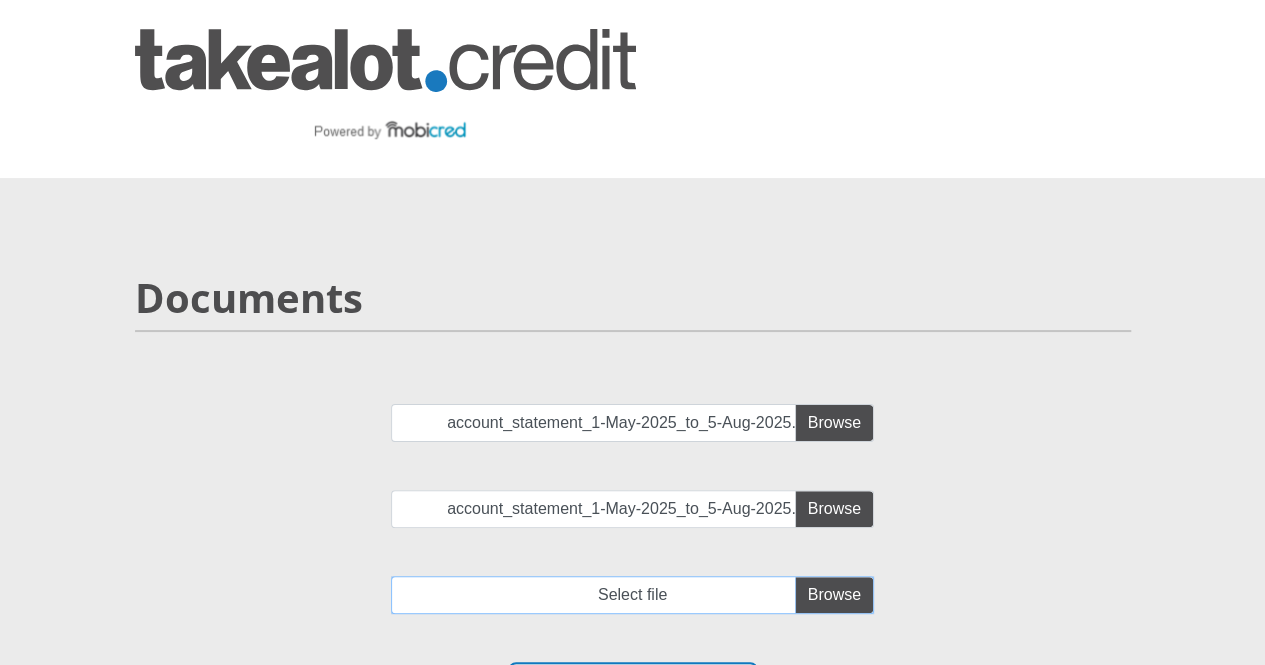 click at bounding box center [632, 595] 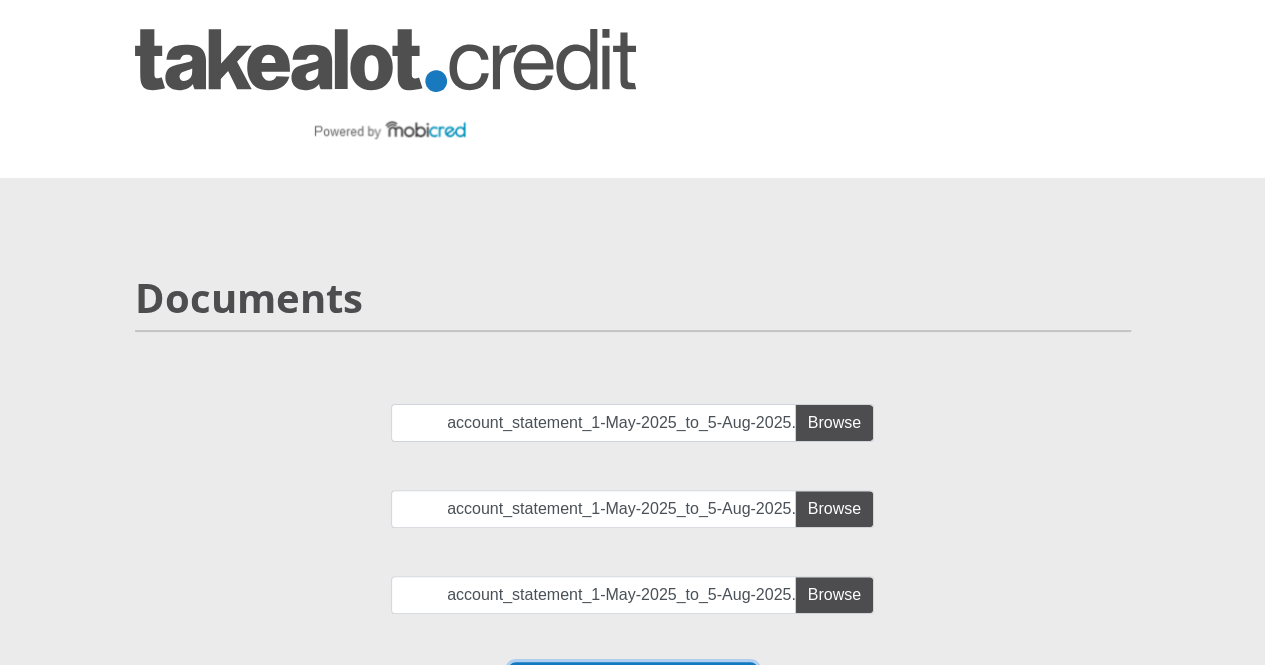 click on "Upload Docs" at bounding box center (633, 693) 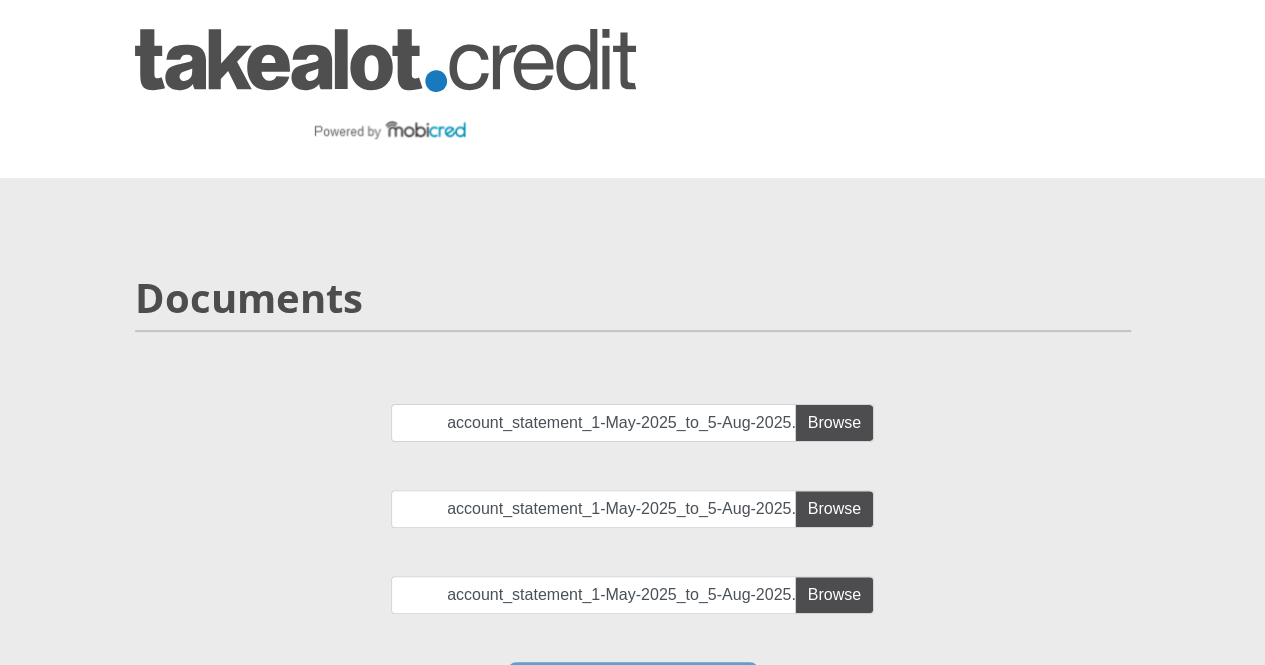 scroll, scrollTop: 0, scrollLeft: 0, axis: both 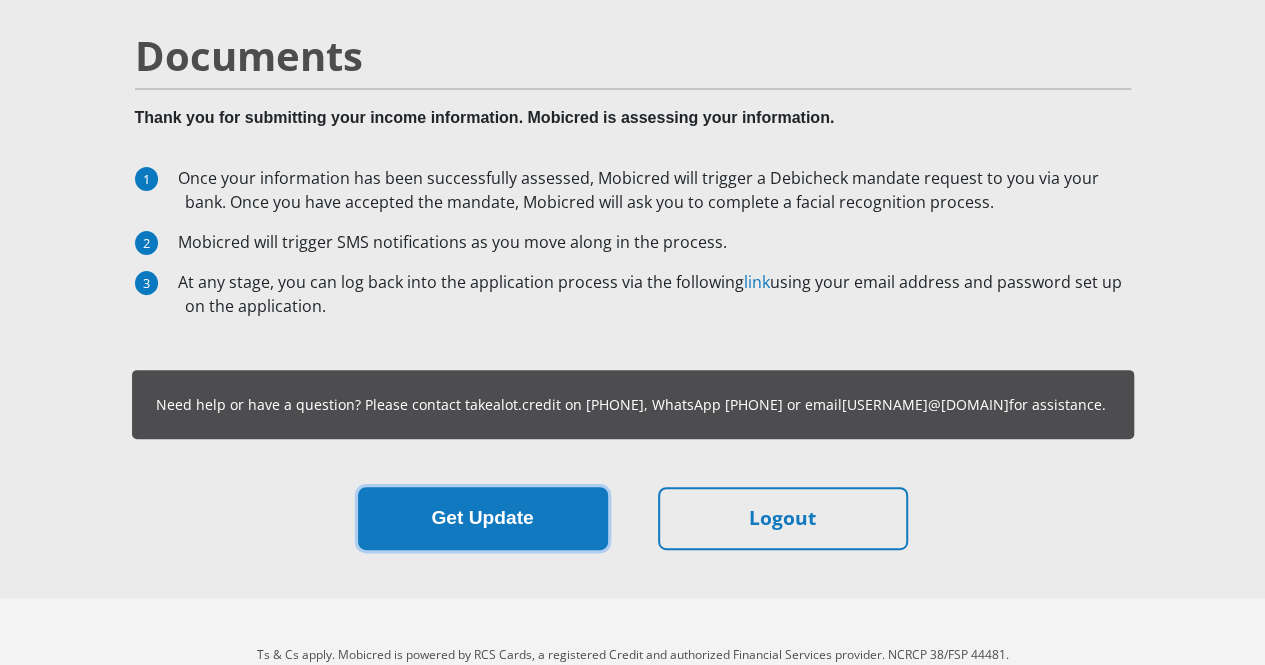 click on "Get Update" at bounding box center [483, 518] 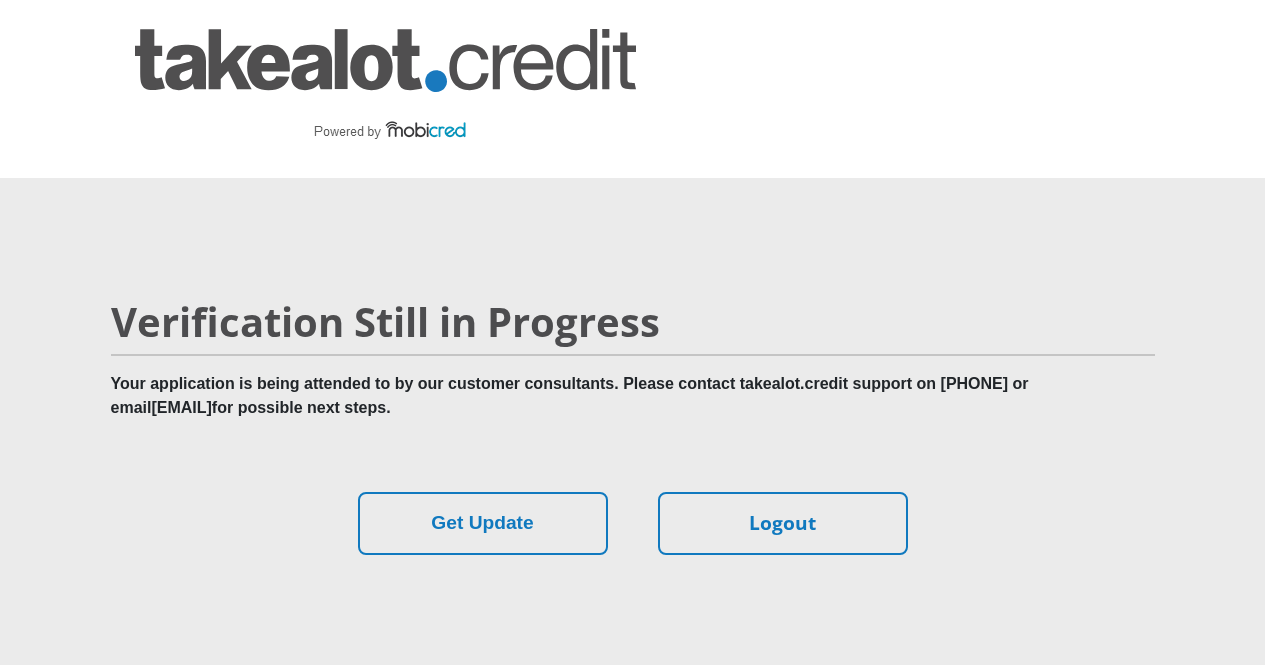 scroll, scrollTop: 0, scrollLeft: 0, axis: both 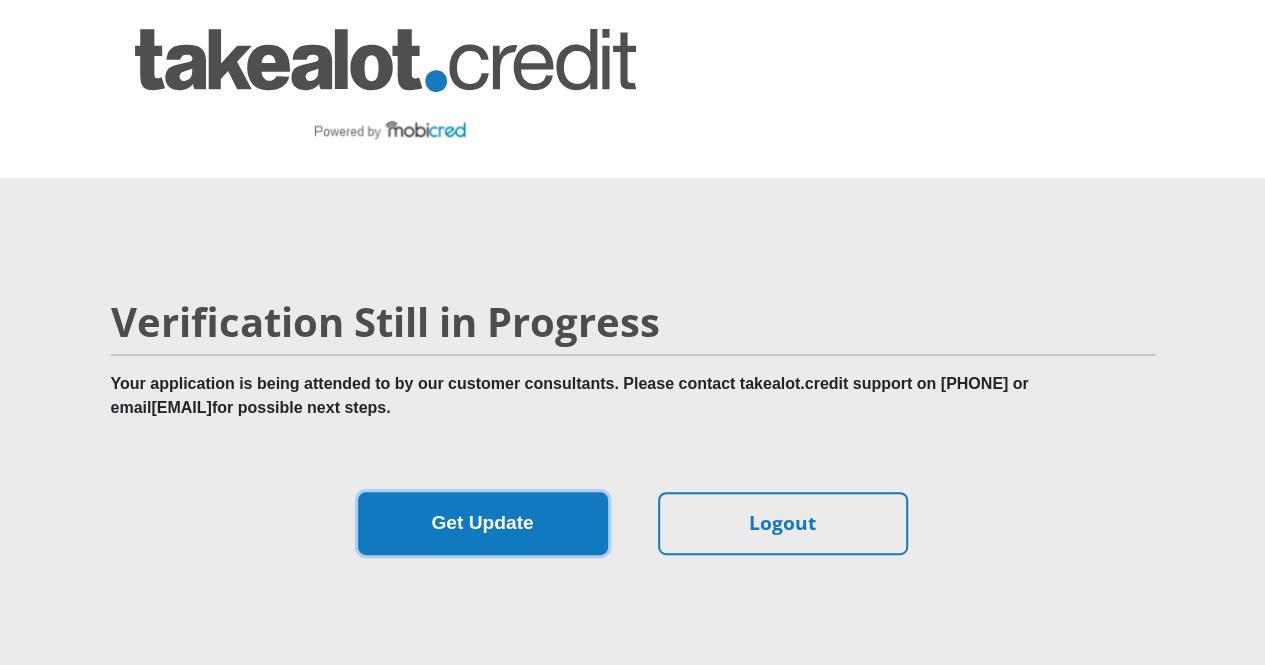 click on "Get Update" at bounding box center (483, 523) 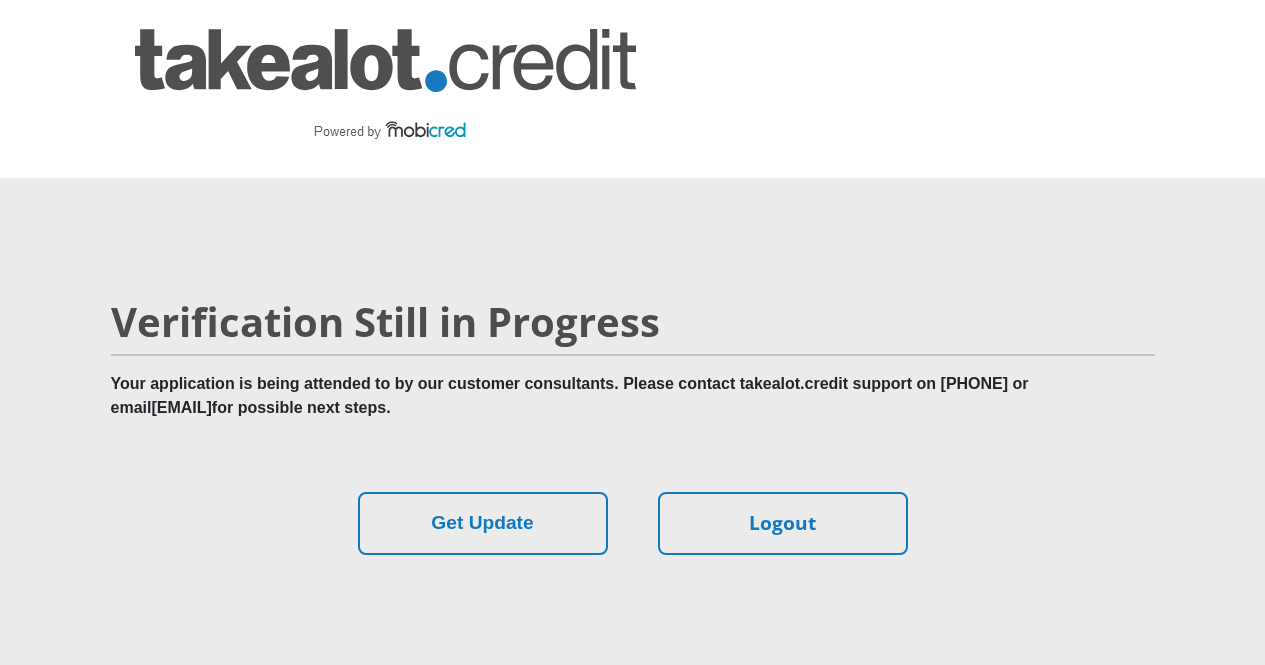 scroll, scrollTop: 0, scrollLeft: 0, axis: both 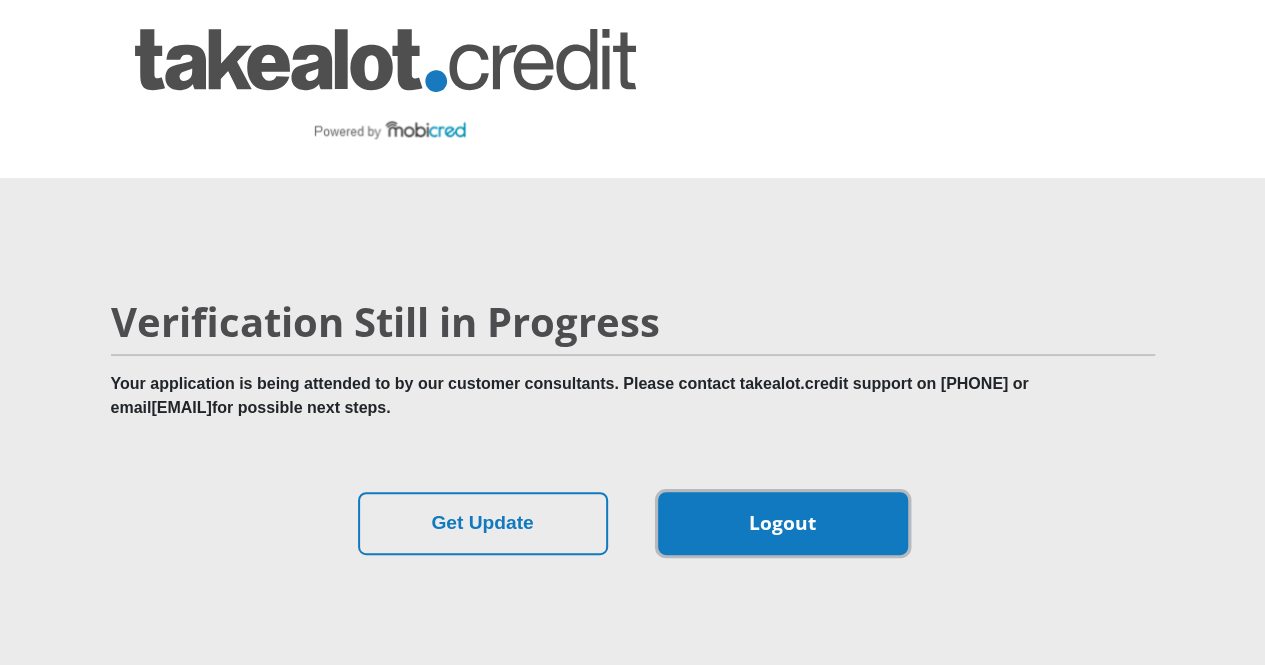 click on "Logout" at bounding box center [783, 523] 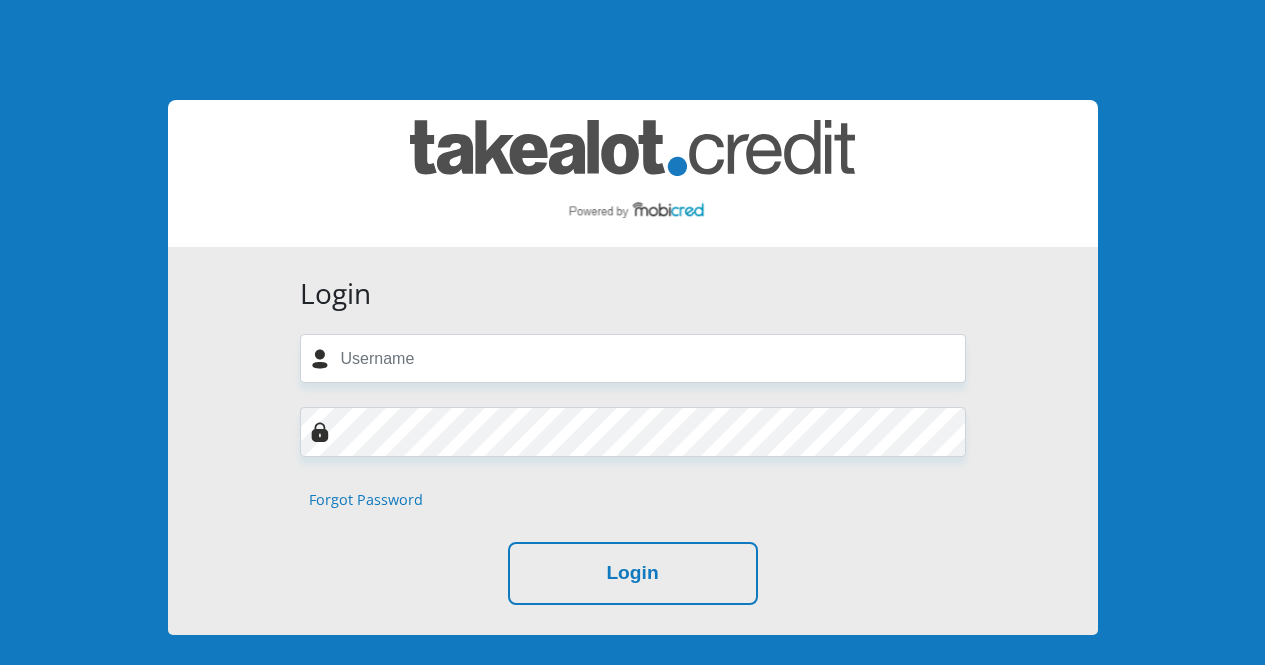 scroll, scrollTop: 0, scrollLeft: 0, axis: both 